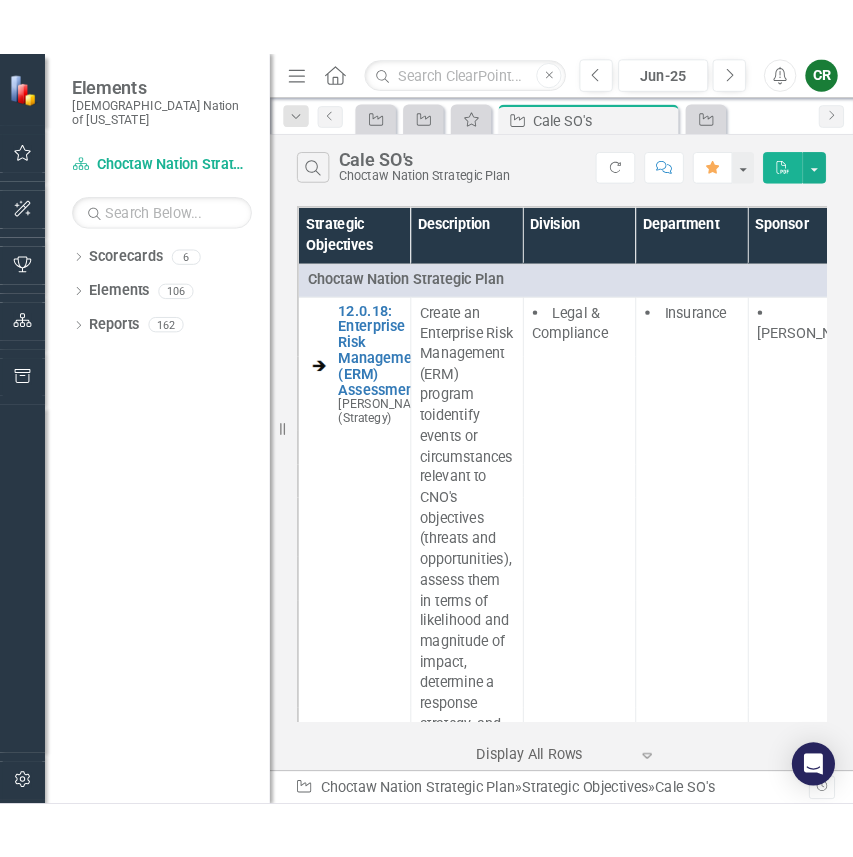 scroll, scrollTop: 0, scrollLeft: 0, axis: both 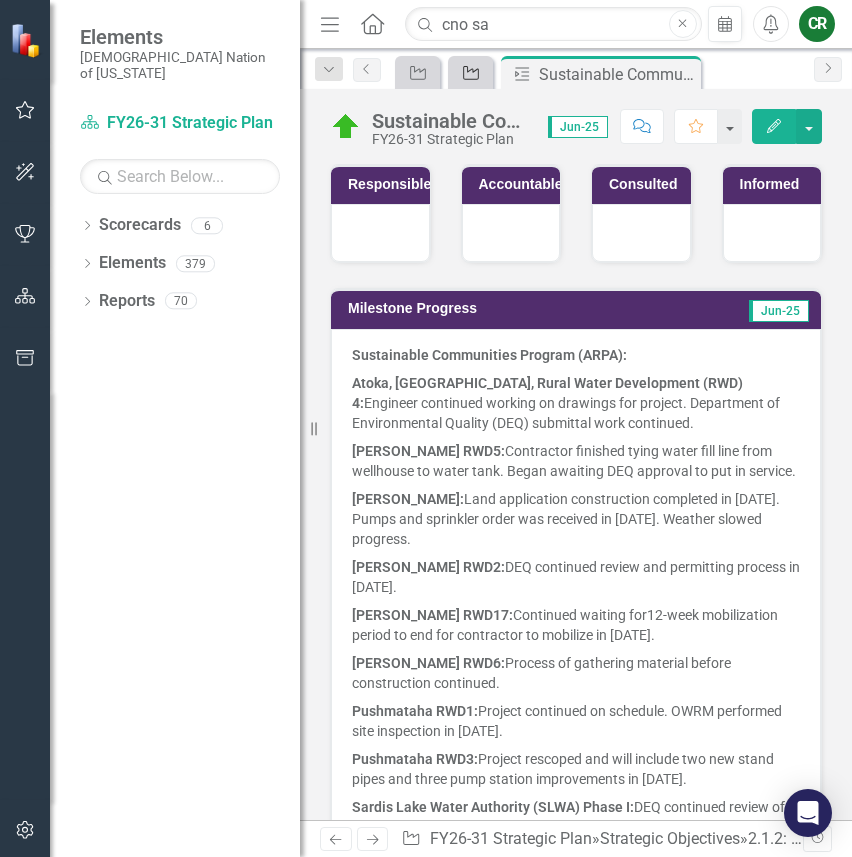 click on "Strategic Objective" 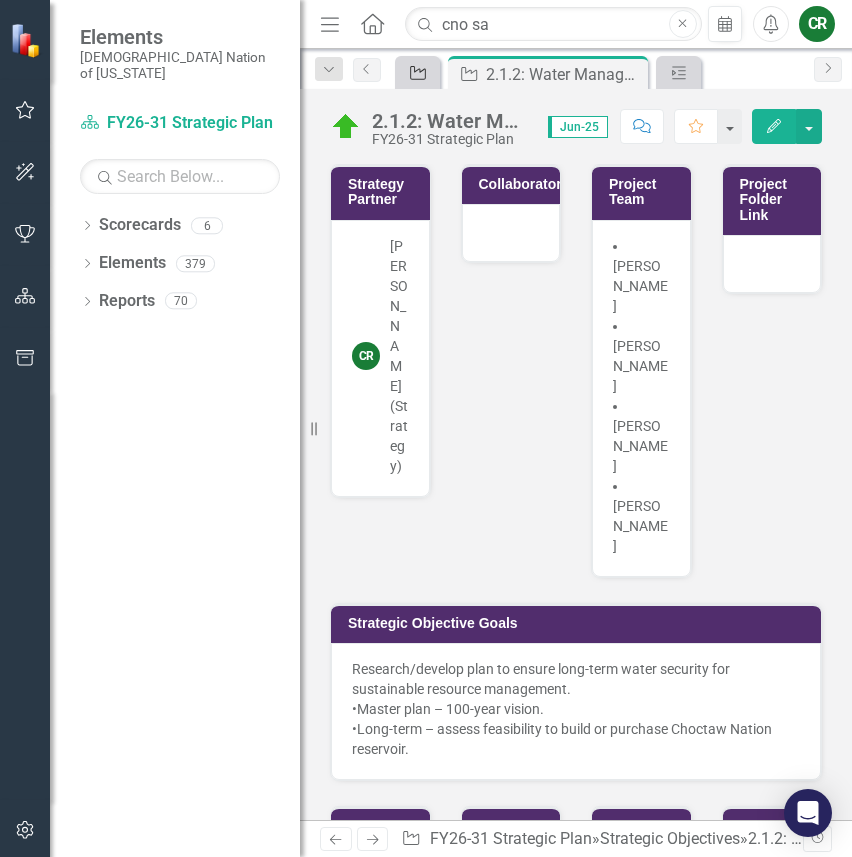 click on "Strategic Objective" 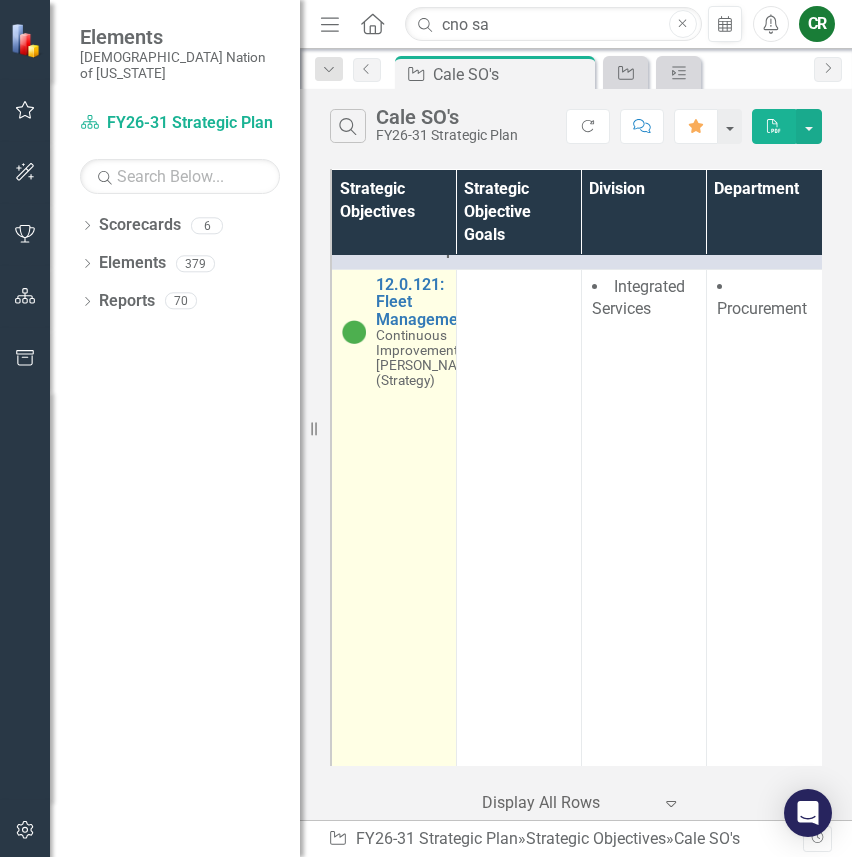 scroll, scrollTop: 73, scrollLeft: 0, axis: vertical 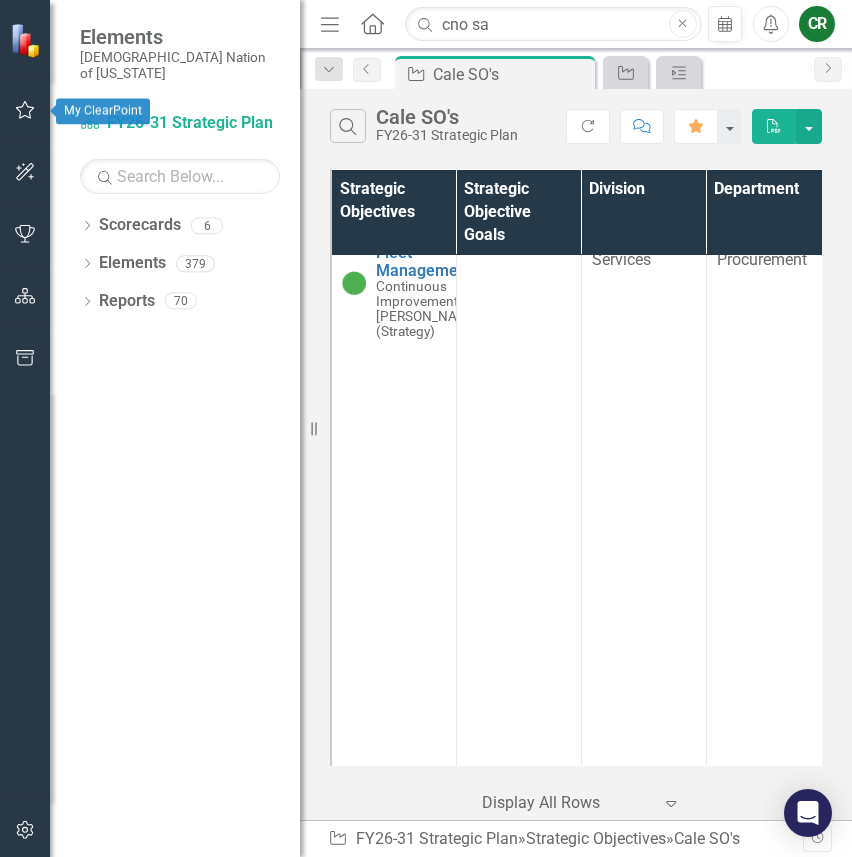 click 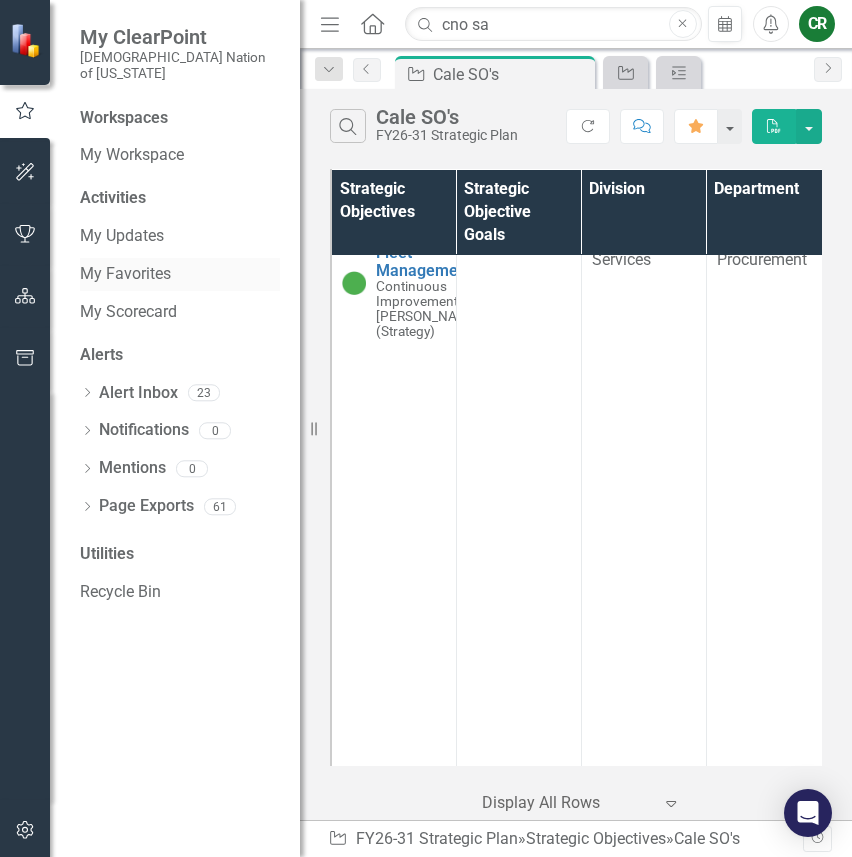 click on "My Favorites" at bounding box center (180, 274) 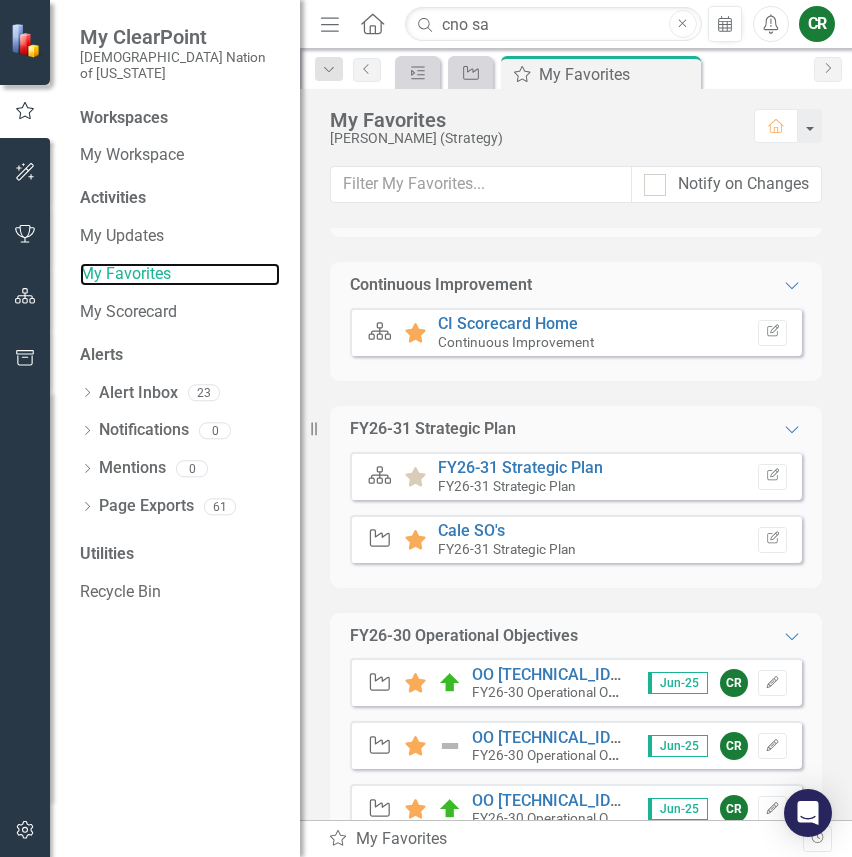 scroll, scrollTop: 1324, scrollLeft: 0, axis: vertical 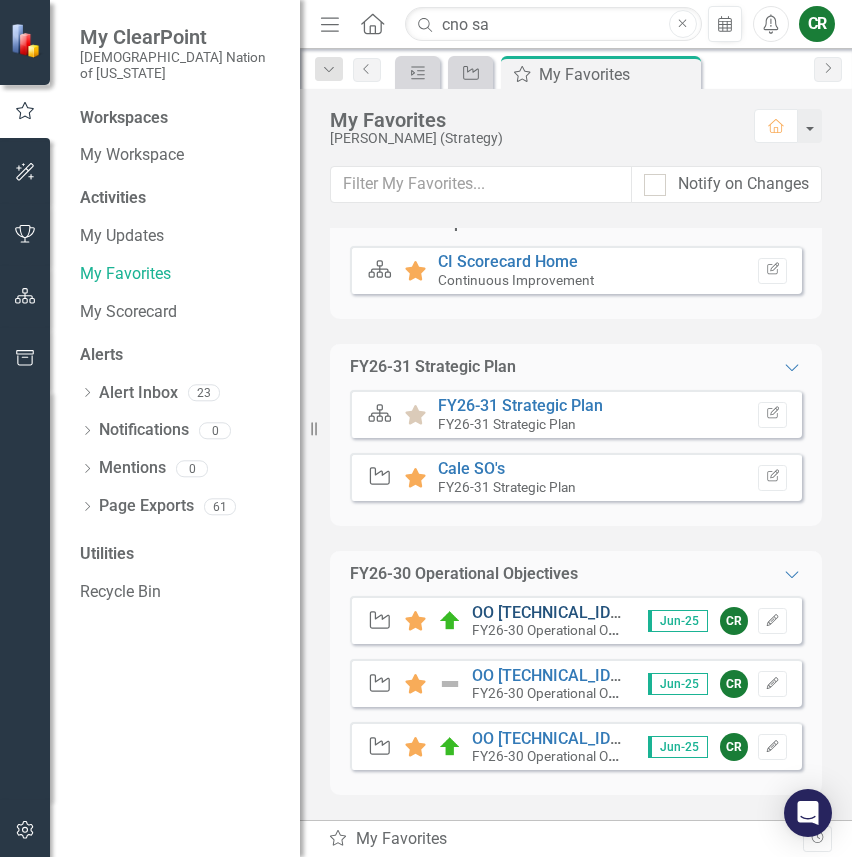 click on "OO [TECHNICAL_ID] CNO Safety Protocols" at bounding box center [622, 612] 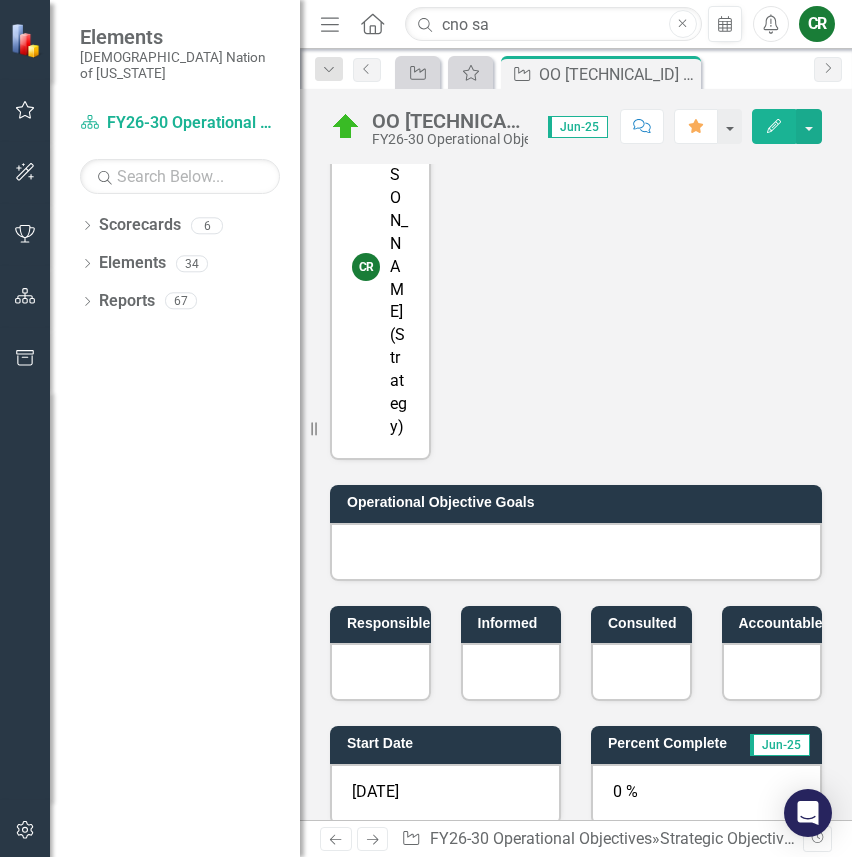 scroll, scrollTop: 0, scrollLeft: 0, axis: both 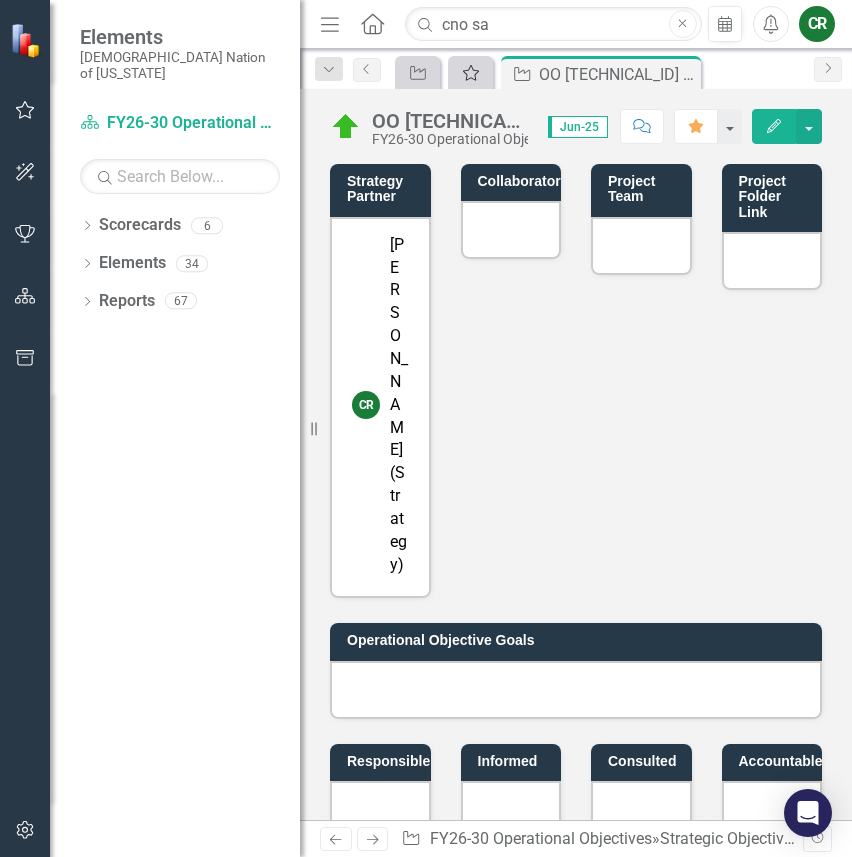 click 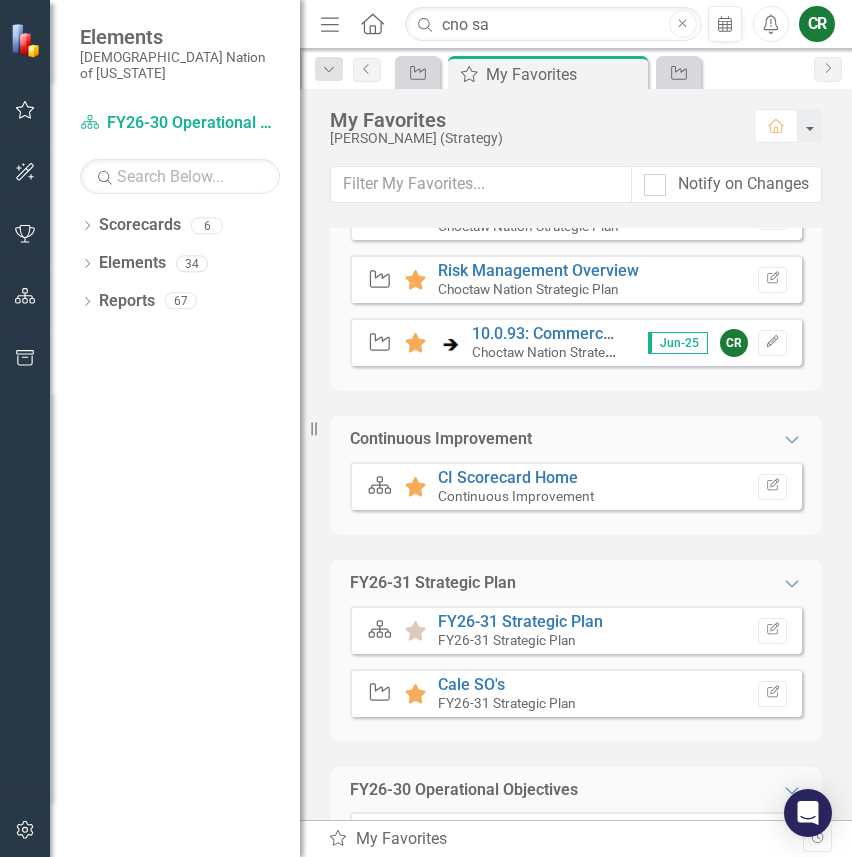 scroll, scrollTop: 1133, scrollLeft: 0, axis: vertical 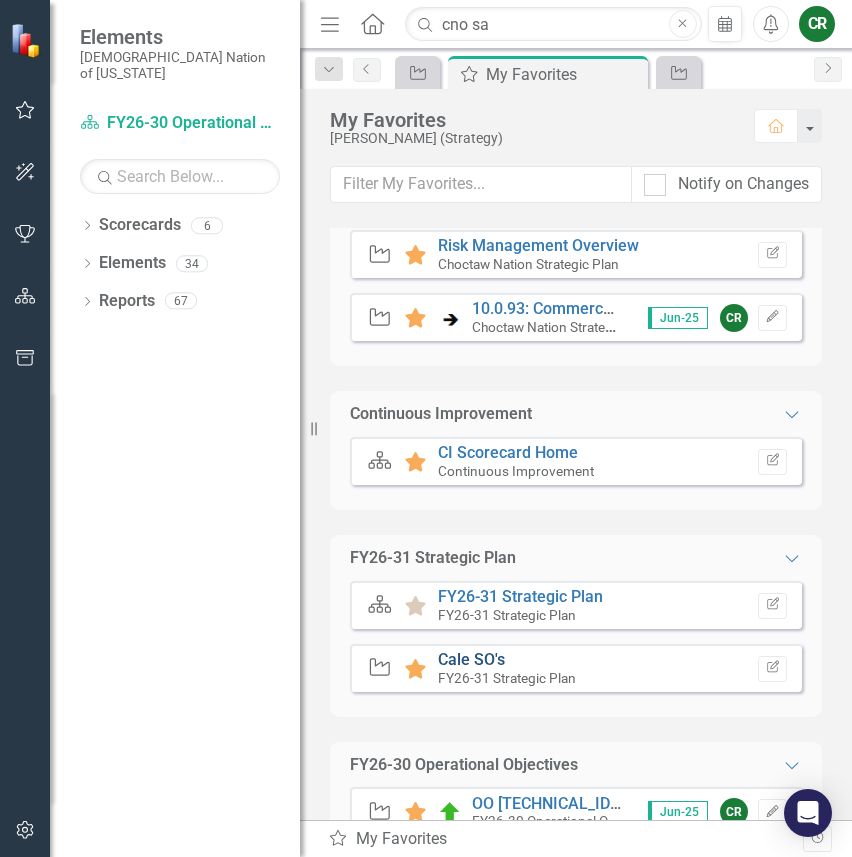 click on "Cale SO's" at bounding box center (471, 659) 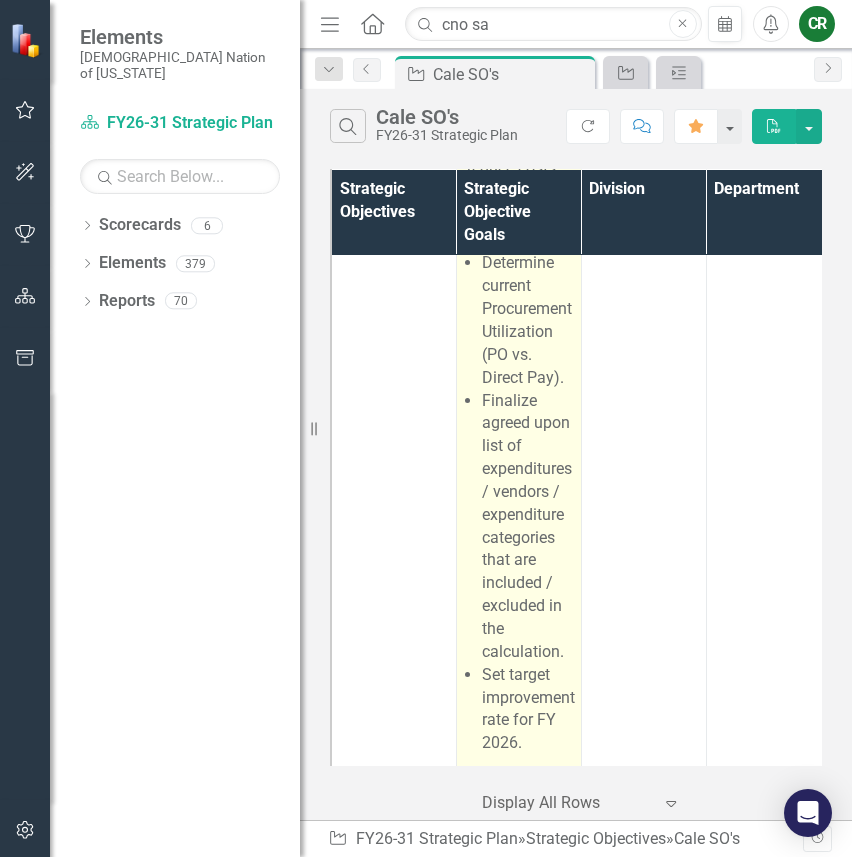 scroll, scrollTop: 22444, scrollLeft: 0, axis: vertical 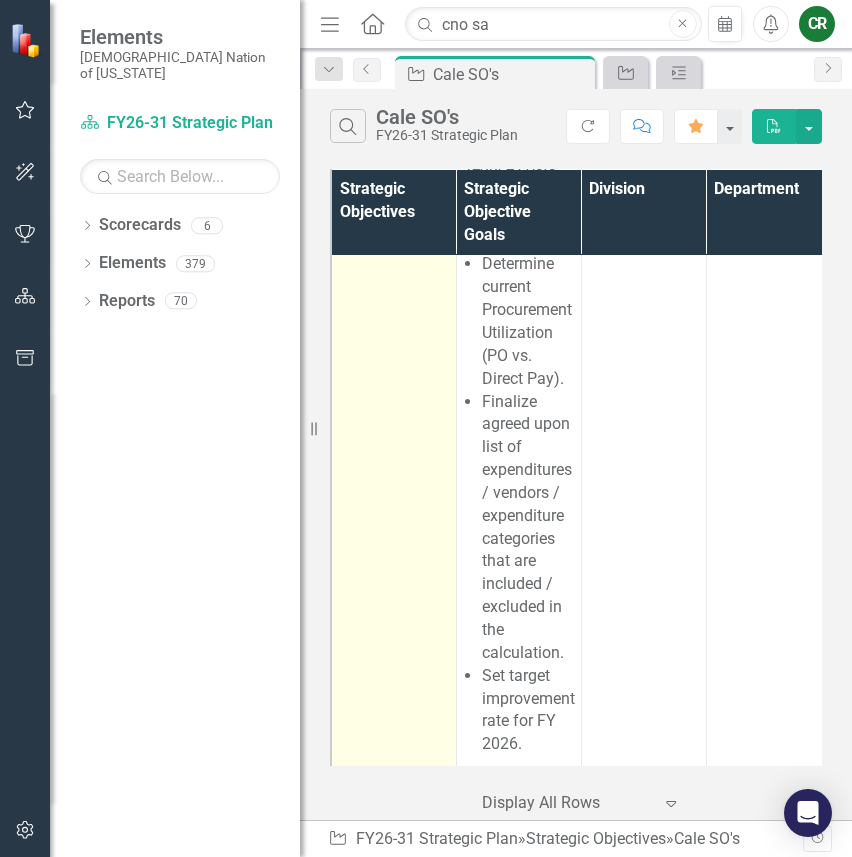 click on "10.4.1: Procurement Utilization" at bounding box center (428, 47) 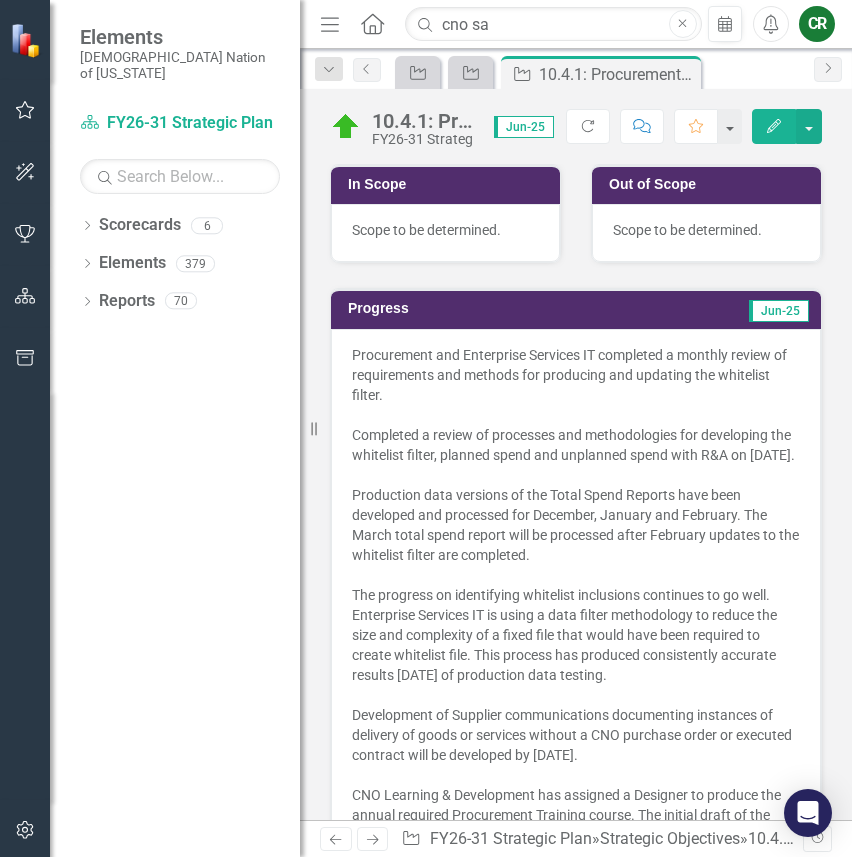 scroll, scrollTop: 930, scrollLeft: 0, axis: vertical 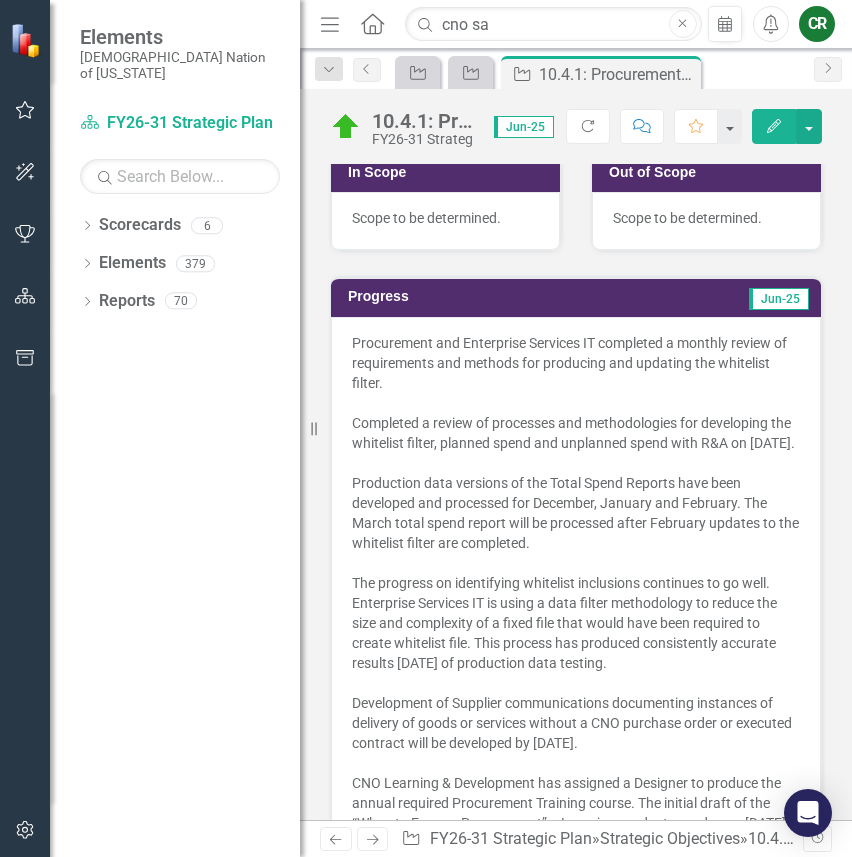 click on "Procurement and Enterprise Services IT completed a monthly review of requirements and methods for producing and updating the whitelist filter. Completed a review of processes and methodologies for developing the whitelist filter, planned spend and unplanned spend with R&A on 6/3/25. Production data versions of the Total Spend Reports have been developed and processed for December, January and February. The March total spend report will be processed after February updates to the whitelist filter are completed. The progress on identifying whitelist inclusions continues to go well. Enterprise Services IT is using a data filter methodology to reduce the size and complexity of a fixed file that would have been required to create whitelist file. This process has produced consistently accurate results in four months of production data testing. Development of Supplier communications documenting instances of delivery of goods or services without a CNO purchase order or executed contract will be developed by 6/30/25." at bounding box center (576, 653) 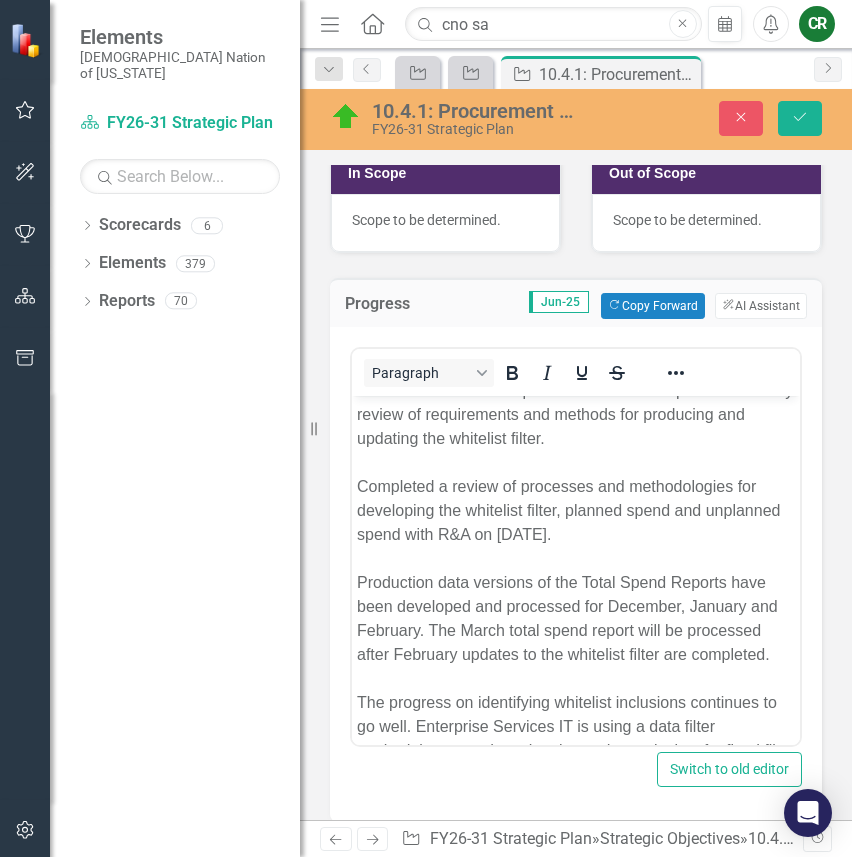 scroll, scrollTop: 25, scrollLeft: 0, axis: vertical 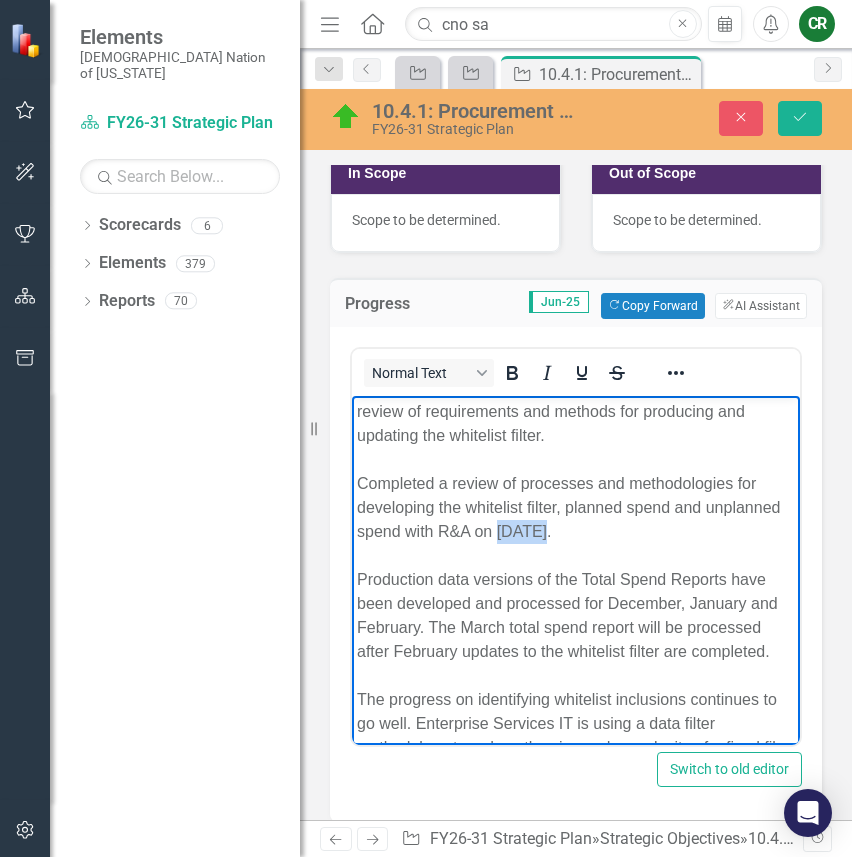 drag, startPoint x: 618, startPoint y: 531, endPoint x: 577, endPoint y: 534, distance: 41.109608 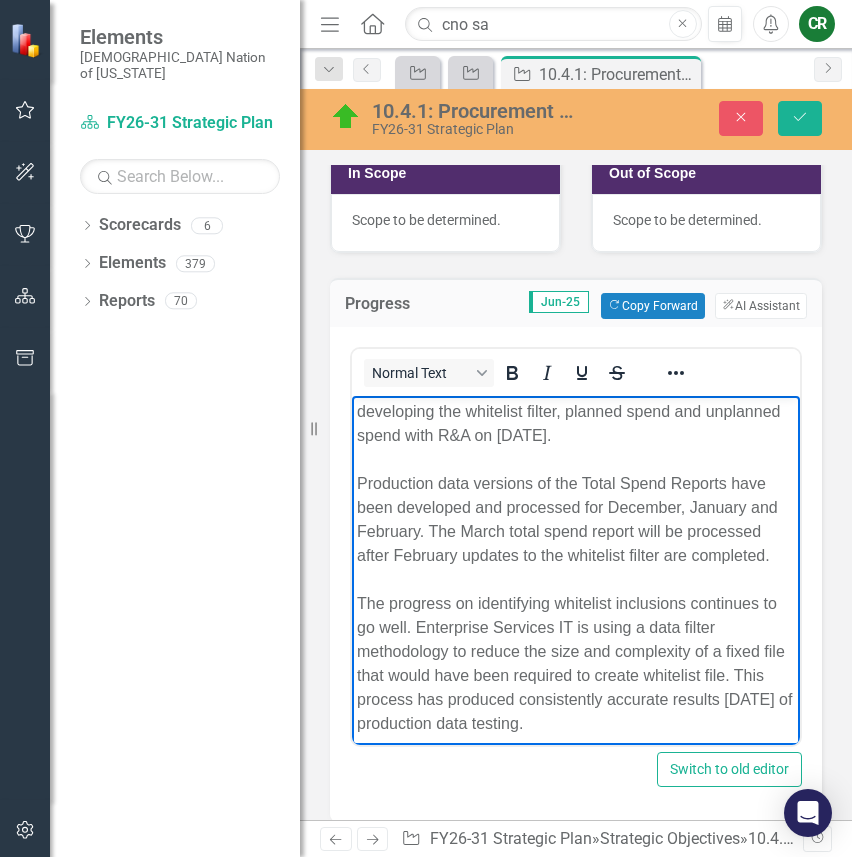 scroll, scrollTop: 124, scrollLeft: 0, axis: vertical 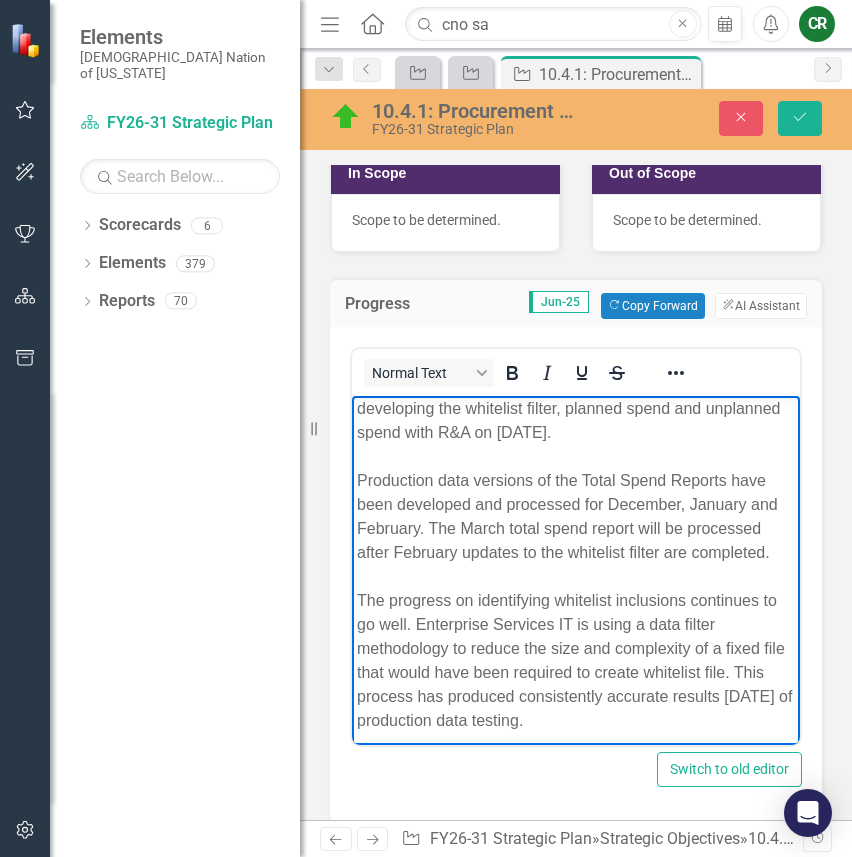 click on "Procurement and Enterprise Services IT completed a monthly review of requirements and methods for producing and updating the whitelist filter. Completed a review of processes and methodologies for developing the whitelist filter, planned spend and unplanned spend with R&A on June 3, 2025. Production data versions of the Total Spend Reports have been developed and processed for December, January and February. The March total spend report will be processed after February updates to the whitelist filter are completed. The progress on identifying whitelist inclusions continues to go well. Enterprise Services IT is using a data filter methodology to reduce the size and complexity of a fixed file that would have been required to create whitelist file. This process has produced consistently accurate results in four months of production data testing. Hoshonti job aids will be updated by 7/31/25. Updates will include revisions required for the upcoming Oracle Redwood interface." at bounding box center [576, 720] 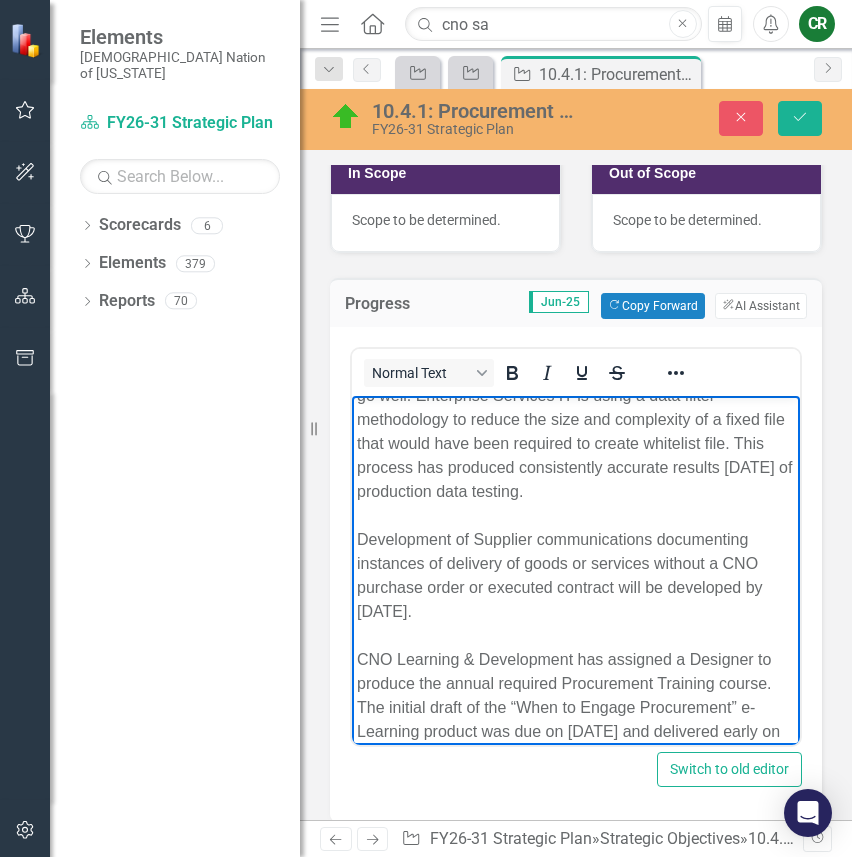 scroll, scrollTop: 359, scrollLeft: 0, axis: vertical 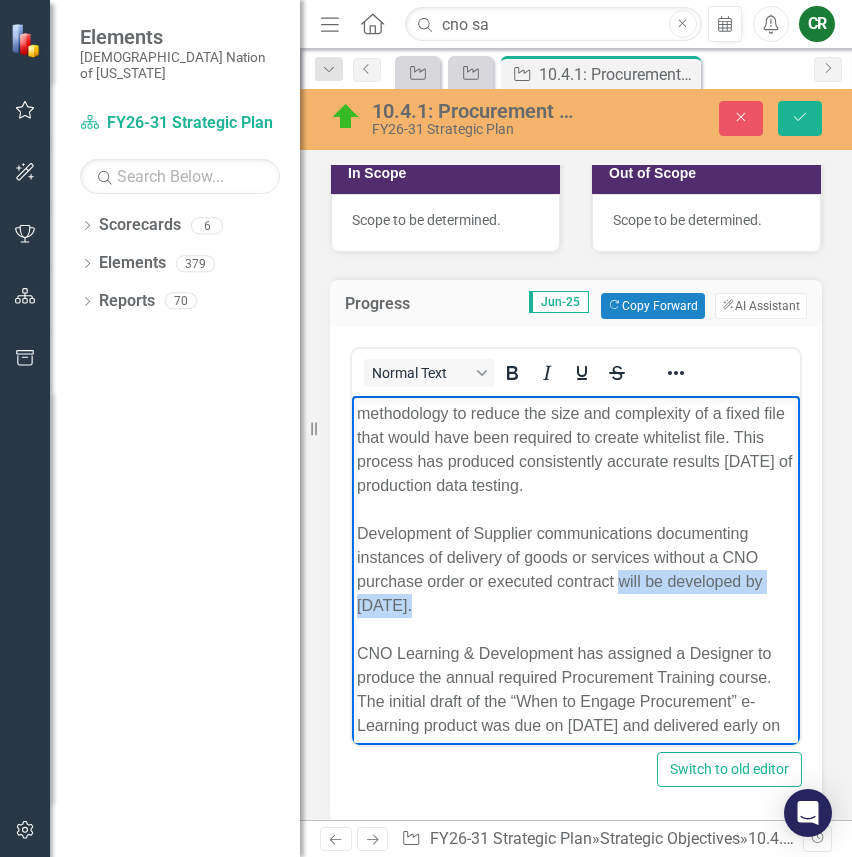 drag, startPoint x: 411, startPoint y: 631, endPoint x: 618, endPoint y: 608, distance: 208.27386 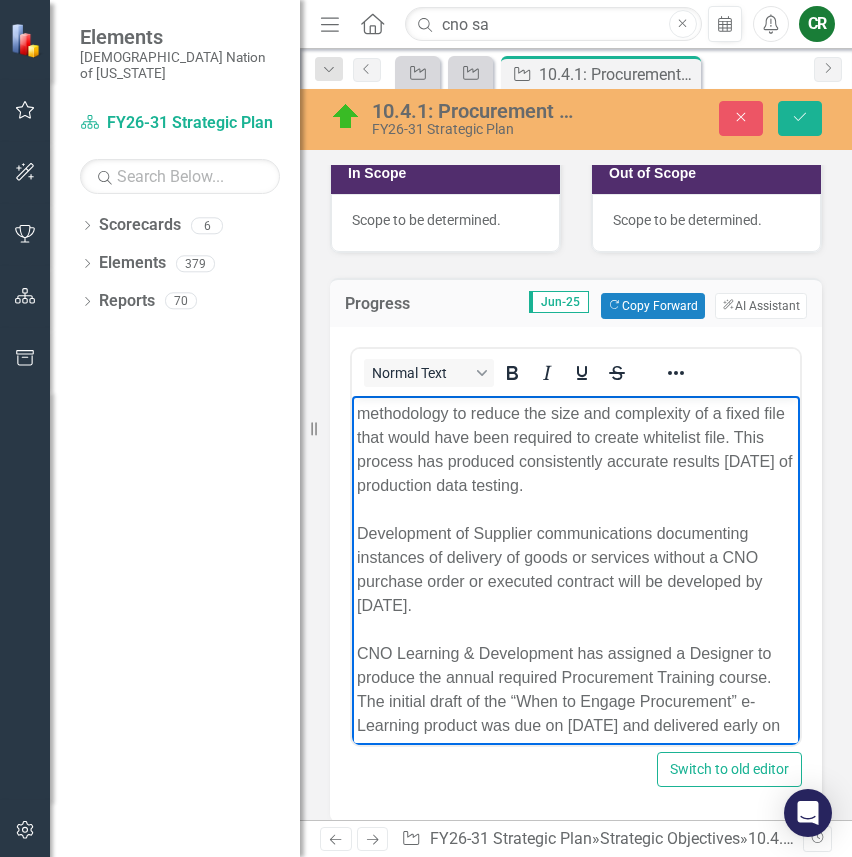 click on "Procurement and Enterprise Services IT completed a monthly review of requirements and methods for producing and updating the whitelist filter. Completed a review of processes and methodologies for developing the whitelist filter, planned spend and unplanned spend with R&A on June 3, 2025. Production data versions of the Total Spend Reports have been developed and processed for December, January, and February. The March total spend report will be processed after February updates to the whitelist filter are completed. The progress on identifying whitelist inclusions continues to go well. Enterprise Services IT is using a data filter methodology to reduce the size and complexity of a fixed file that would have been required to create whitelist file. This process has produced consistently accurate results in four months of production data testing. Hoshonti job aids will be updated by 7/31/25. Updates will include revisions required for the upcoming Oracle Redwood interface." at bounding box center (576, 485) 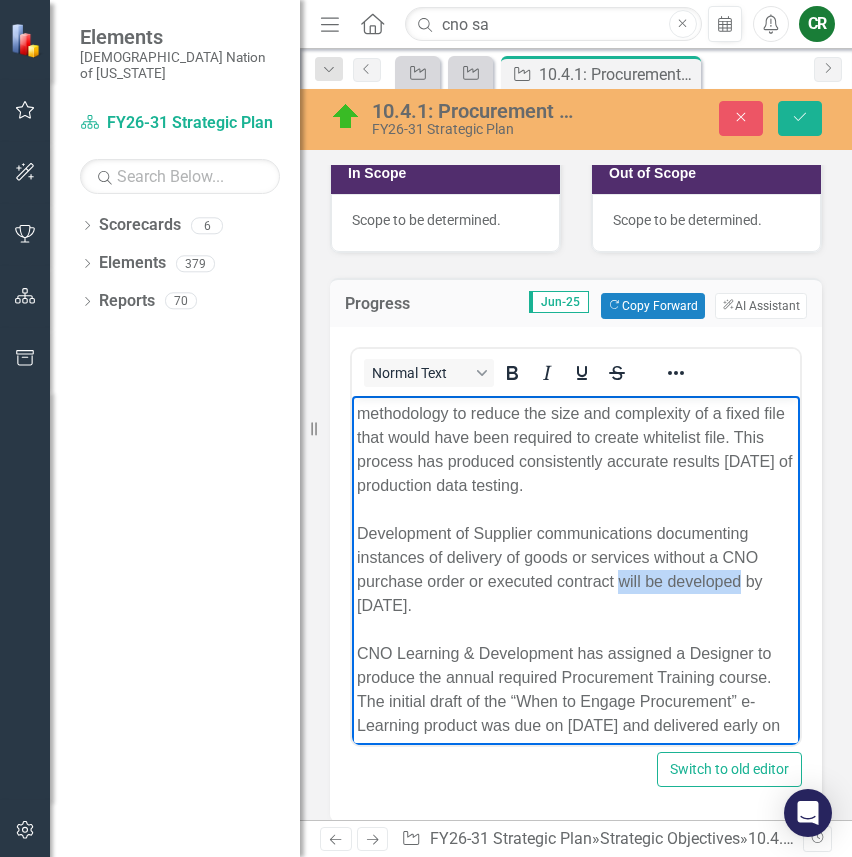 drag, startPoint x: 742, startPoint y: 607, endPoint x: 617, endPoint y: 603, distance: 125.06398 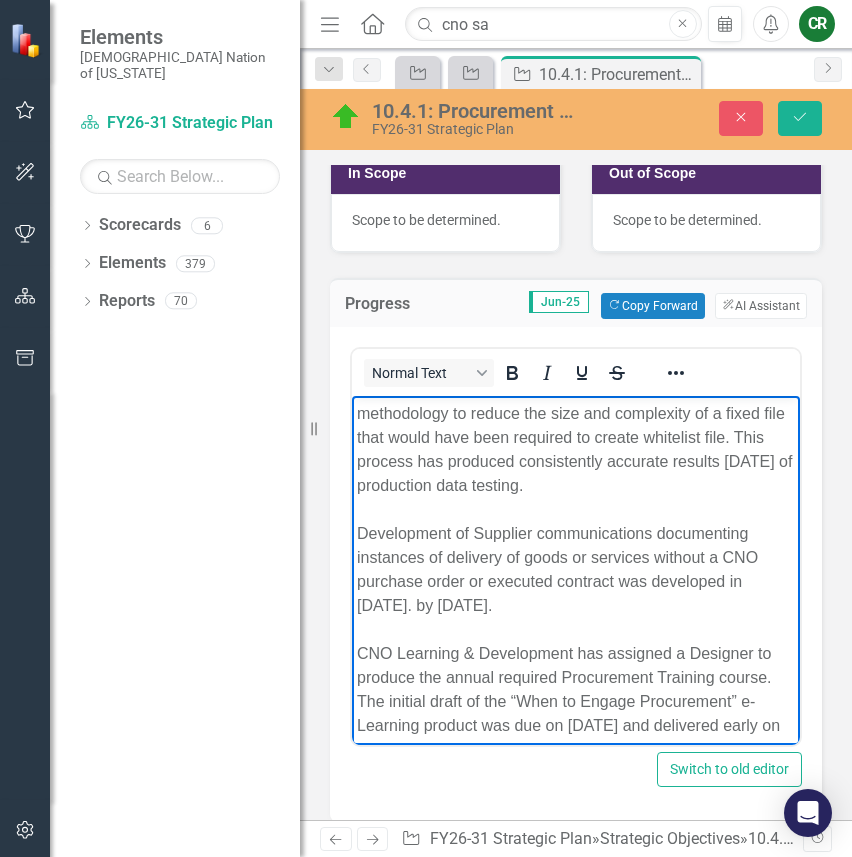 drag, startPoint x: 538, startPoint y: 626, endPoint x: 434, endPoint y: 631, distance: 104.120125 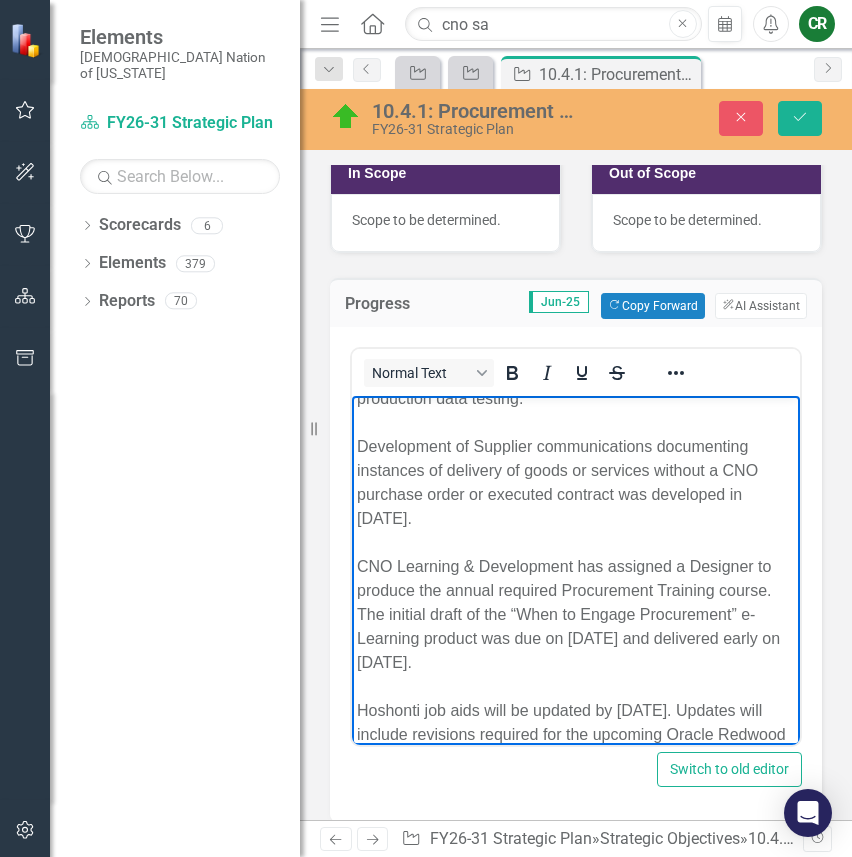 scroll, scrollTop: 452, scrollLeft: 0, axis: vertical 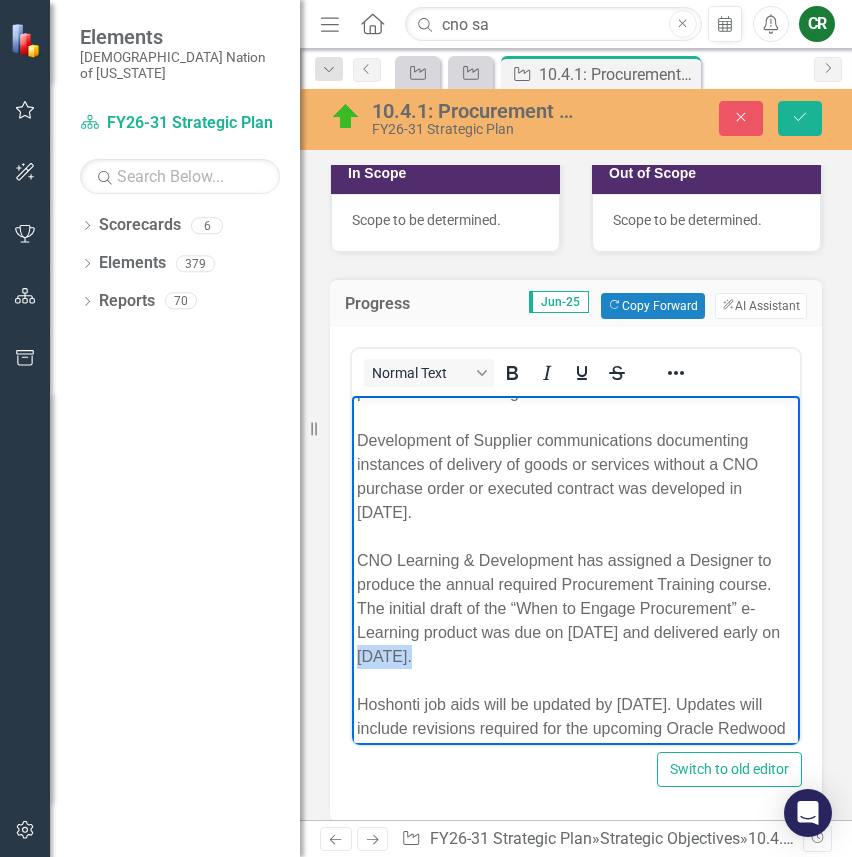 drag, startPoint x: 540, startPoint y: 686, endPoint x: 487, endPoint y: 684, distance: 53.037724 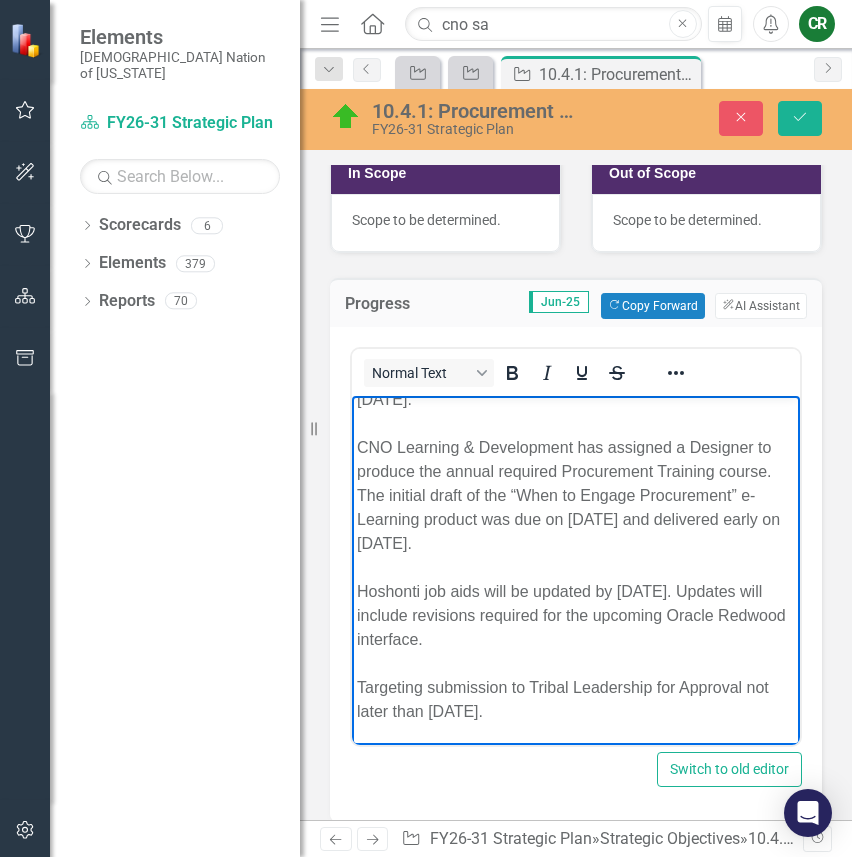 scroll, scrollTop: 589, scrollLeft: 0, axis: vertical 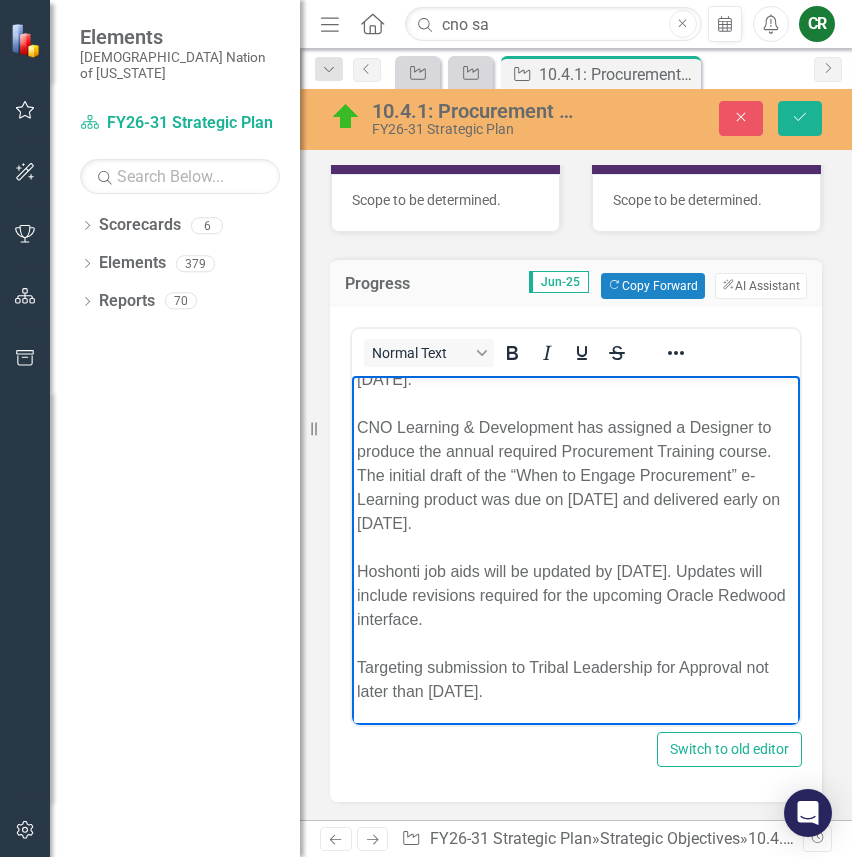 drag, startPoint x: 554, startPoint y: 700, endPoint x: 352, endPoint y: 553, distance: 249.82594 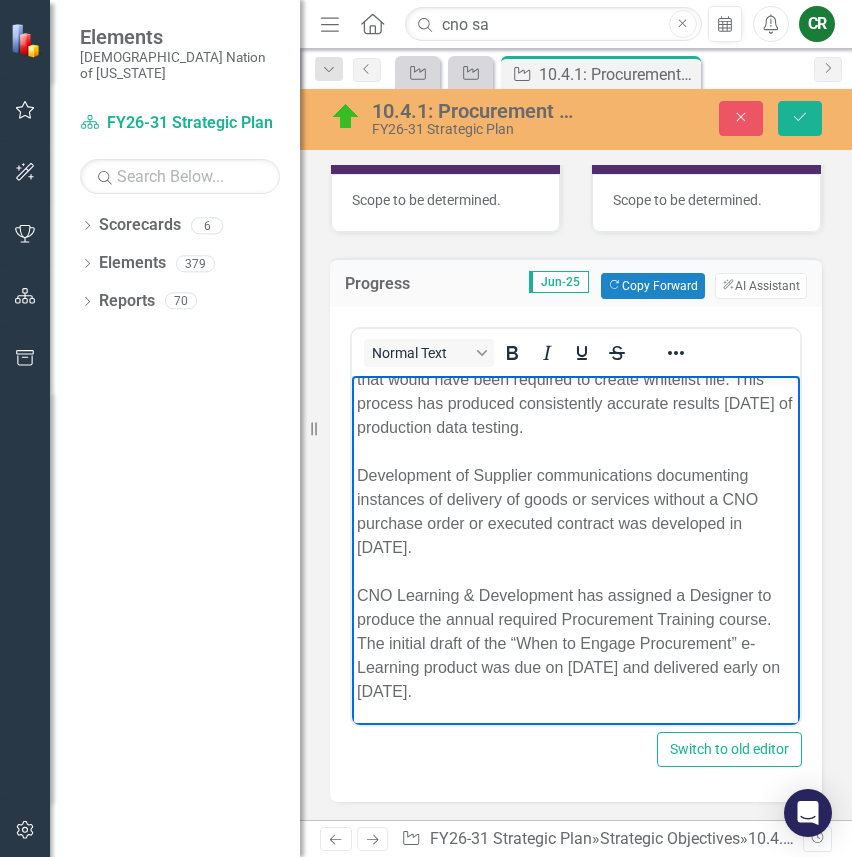 scroll, scrollTop: 421, scrollLeft: 0, axis: vertical 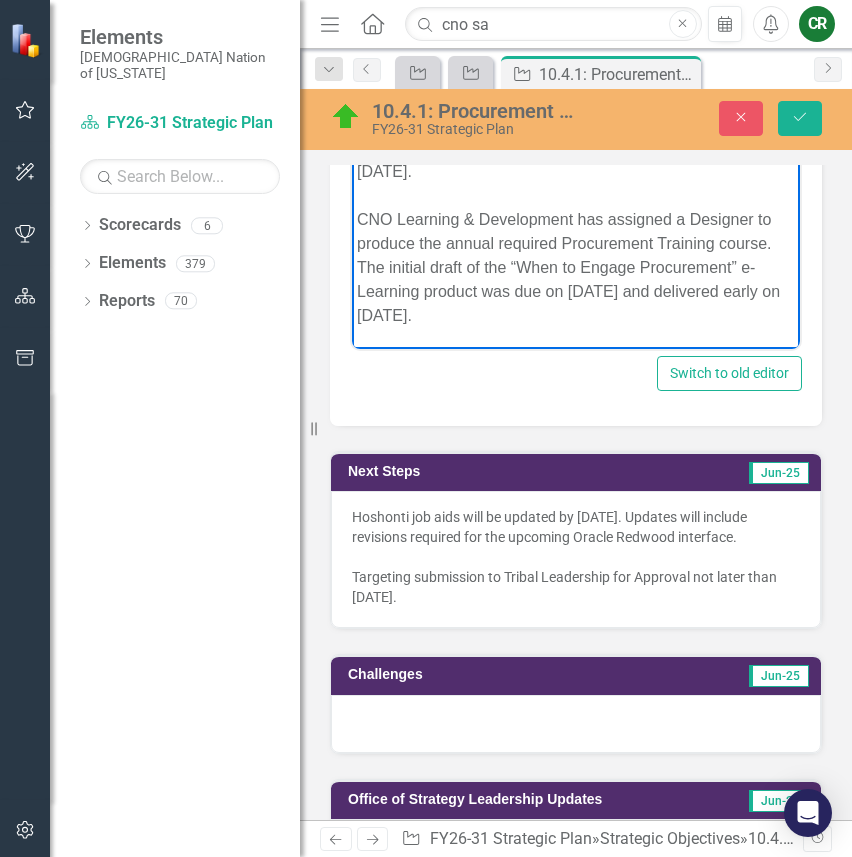 click on "Hoshonti job aids will be updated by 7/31/25. Updates will include revisions required for the upcoming Oracle Redwood interface. Targeting submission to Tribal Leadership for Approval not later than 8/15/25." at bounding box center (576, 557) 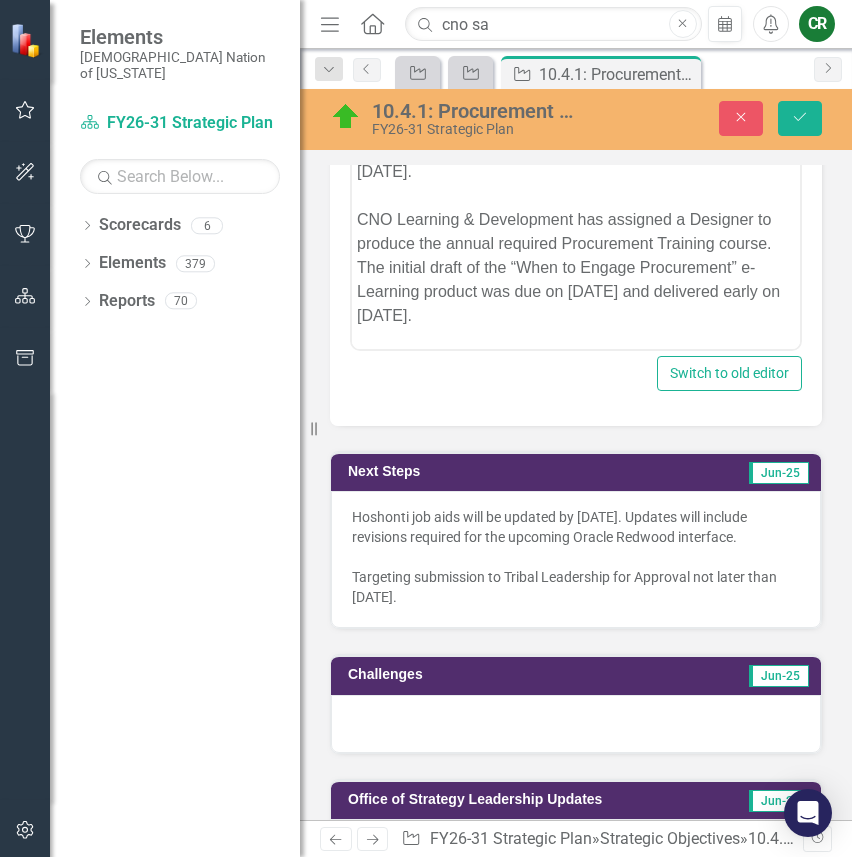 click on "Hoshonti job aids will be updated by 7/31/25. Updates will include revisions required for the upcoming Oracle Redwood interface. Targeting submission to Tribal Leadership for Approval not later than 8/15/25." at bounding box center (576, 557) 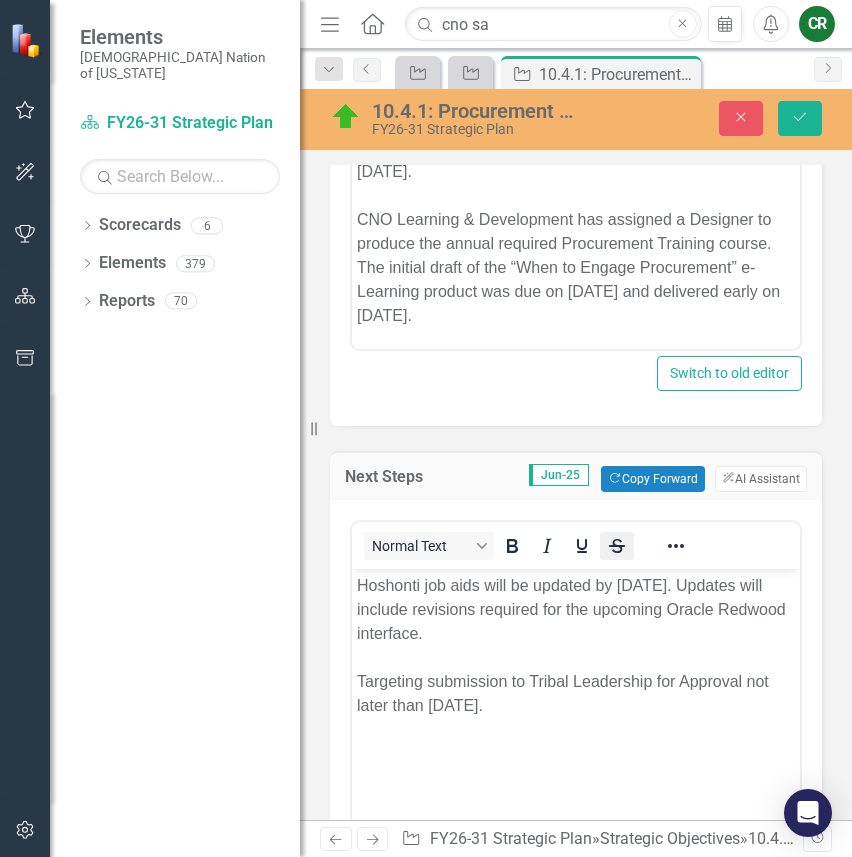 scroll, scrollTop: 0, scrollLeft: 0, axis: both 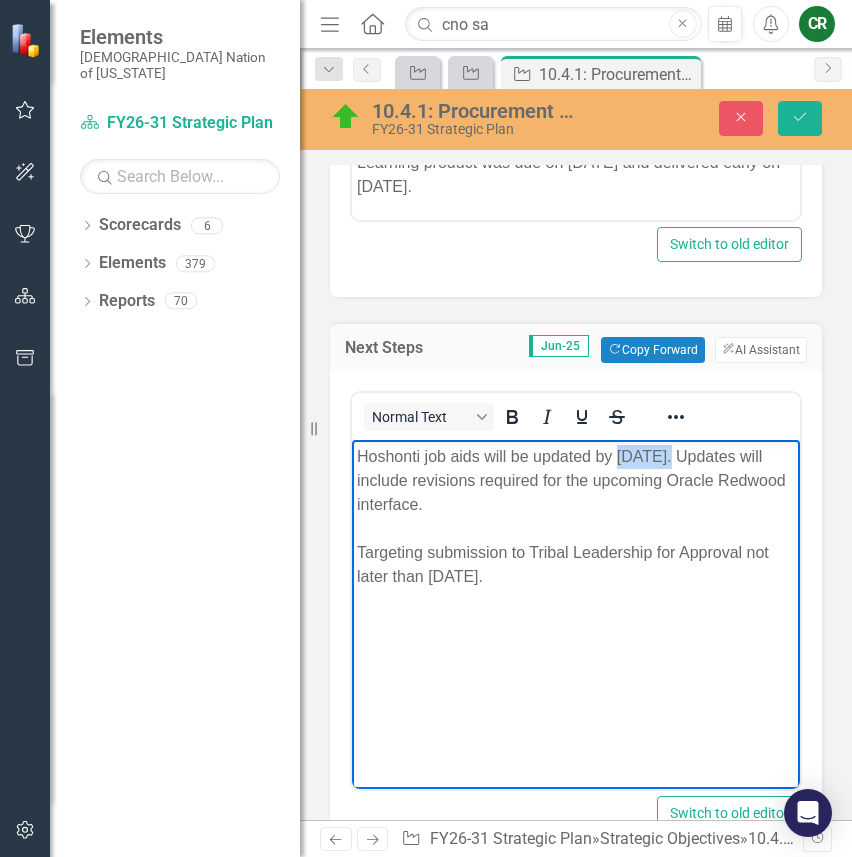 drag, startPoint x: 669, startPoint y: 456, endPoint x: 614, endPoint y: 457, distance: 55.00909 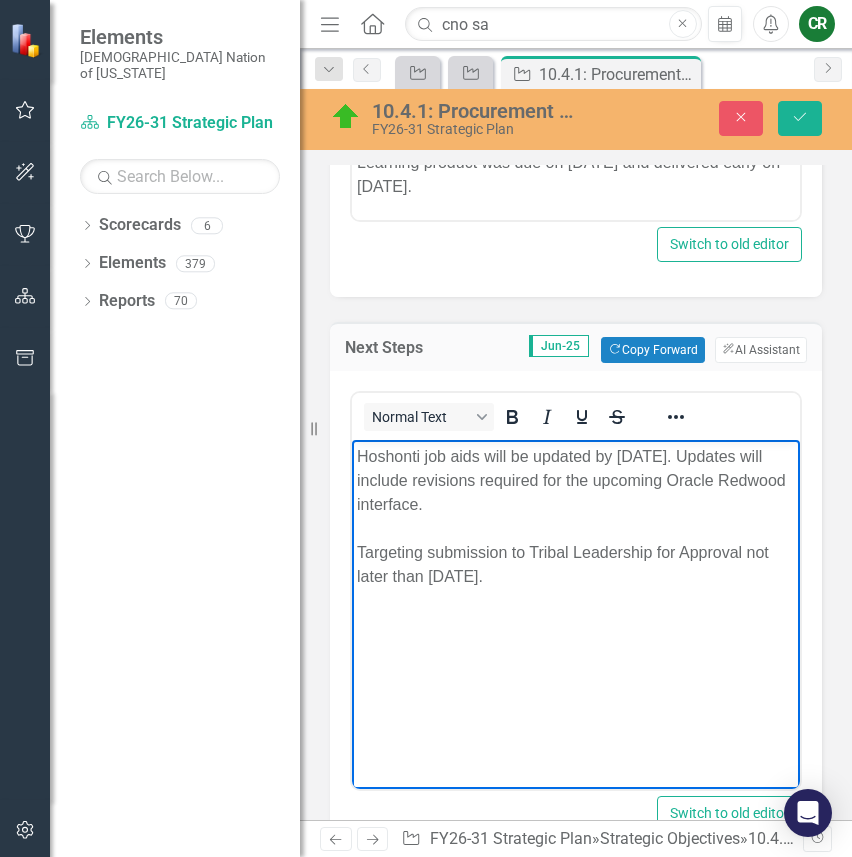 click on "Hoshonti job aids will be updated by 7/31/25. Updates will include revisions required for the upcoming Oracle Redwood interface. Targeting submission to Tribal Leadership for Approval not later than 8/15/25." at bounding box center [576, 516] 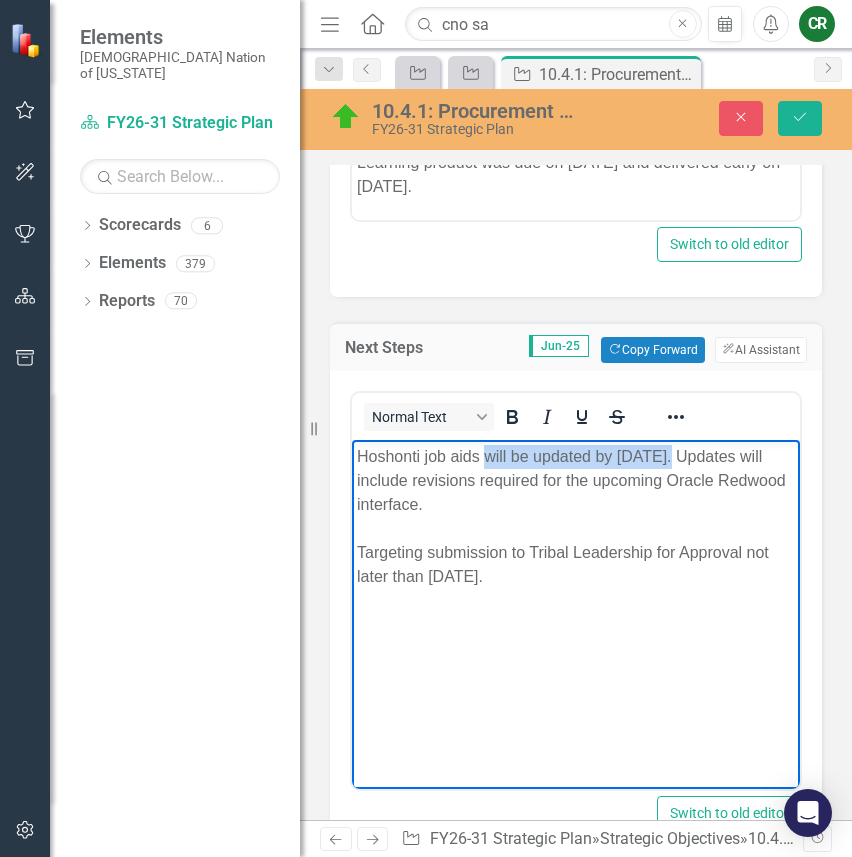 drag, startPoint x: 668, startPoint y: 460, endPoint x: 485, endPoint y: 459, distance: 183.00273 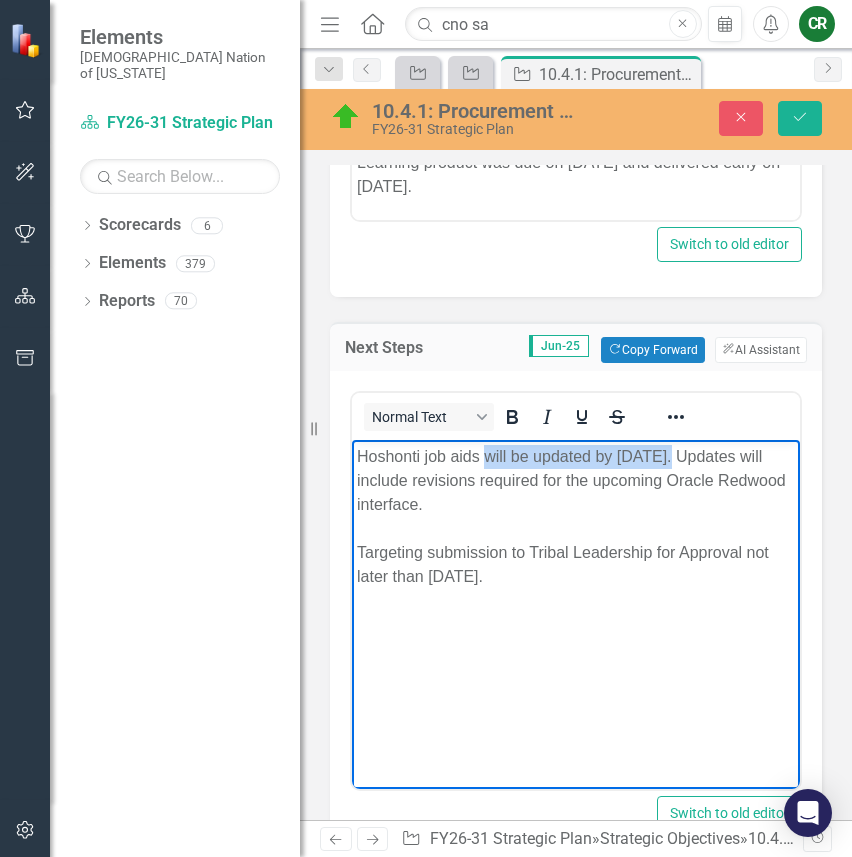 type 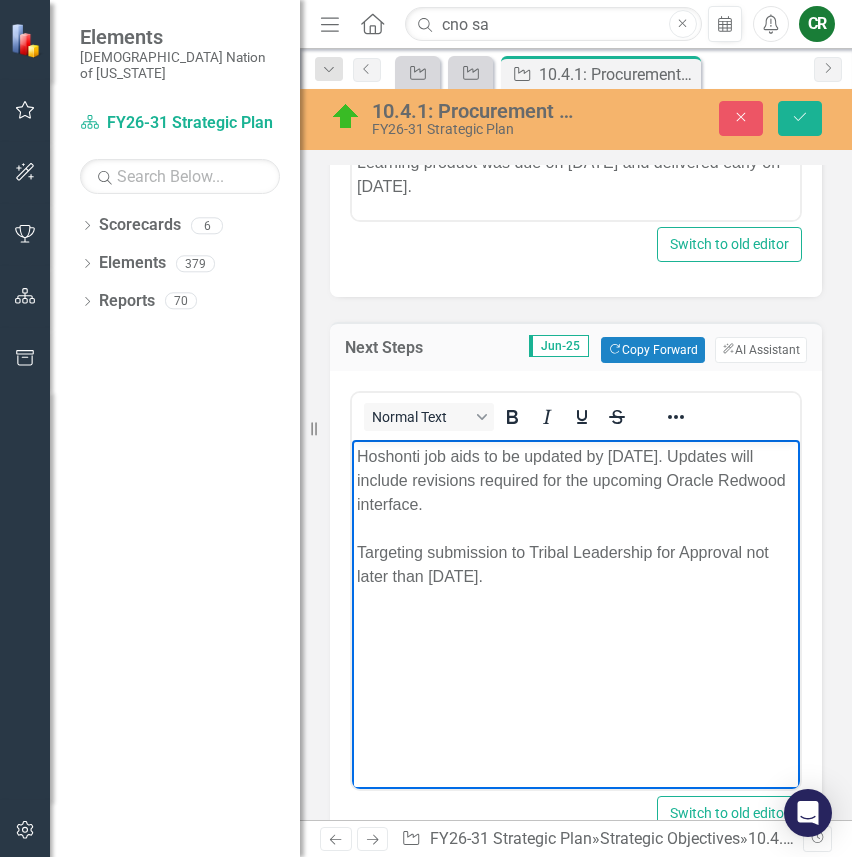 click on "Hoshonti job aids to be updated by July 31, 2025. Updates will include revisions required for the upcoming Oracle Redwood interface. Targeting submission to Tribal Leadership for Approval not later than 8/15/25." at bounding box center (576, 516) 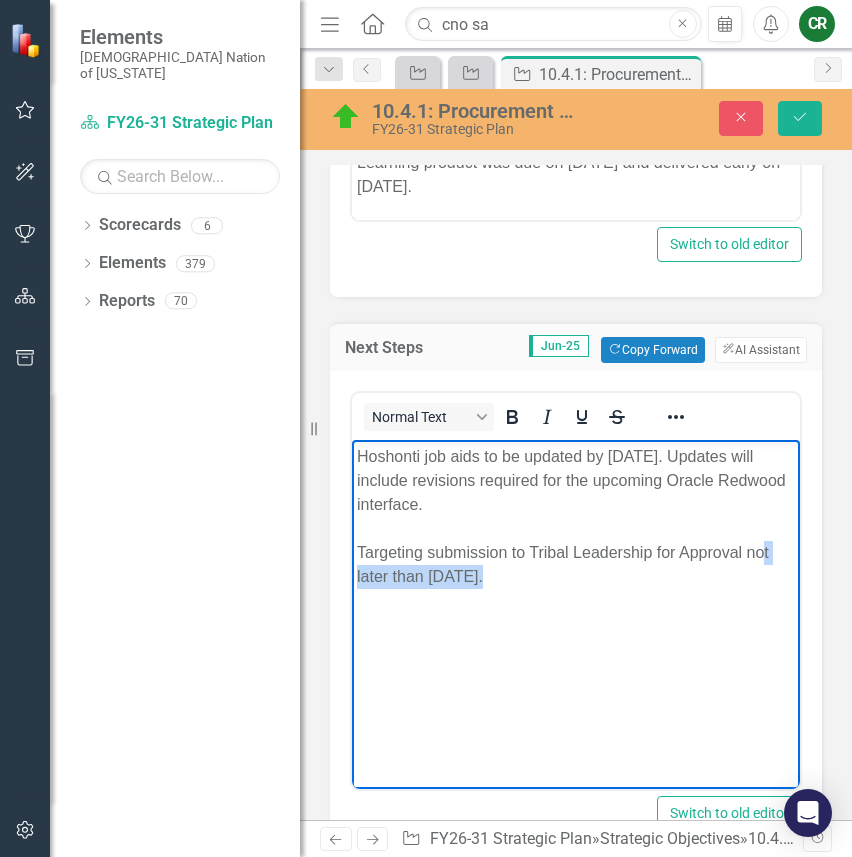drag, startPoint x: 482, startPoint y: 577, endPoint x: 763, endPoint y: 554, distance: 281.9397 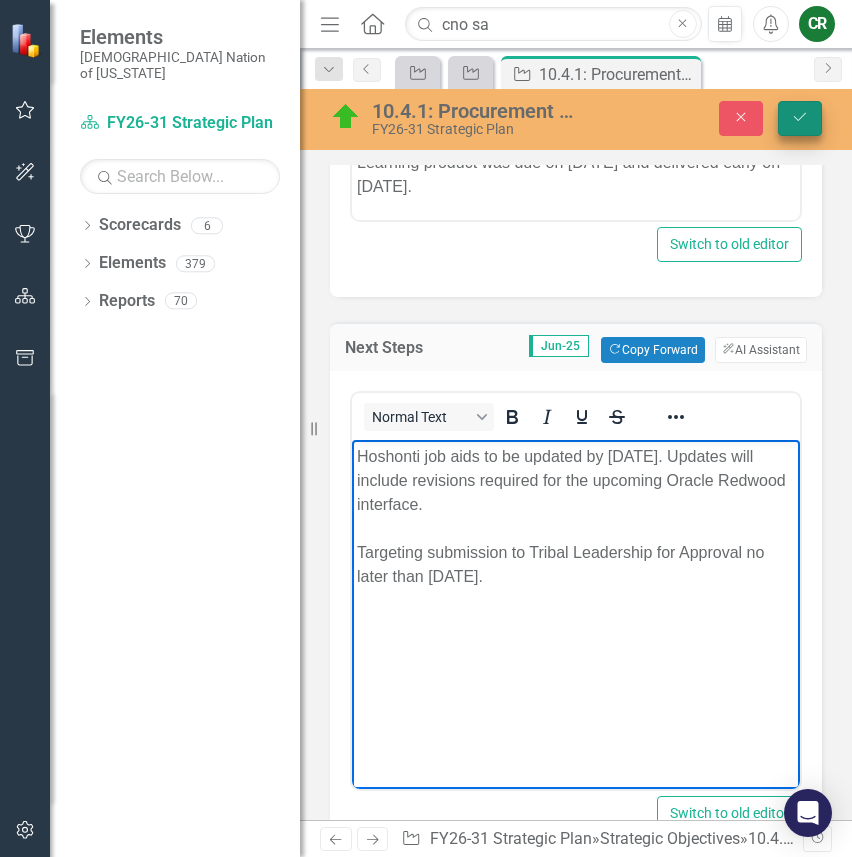 click on "Save" at bounding box center (800, 118) 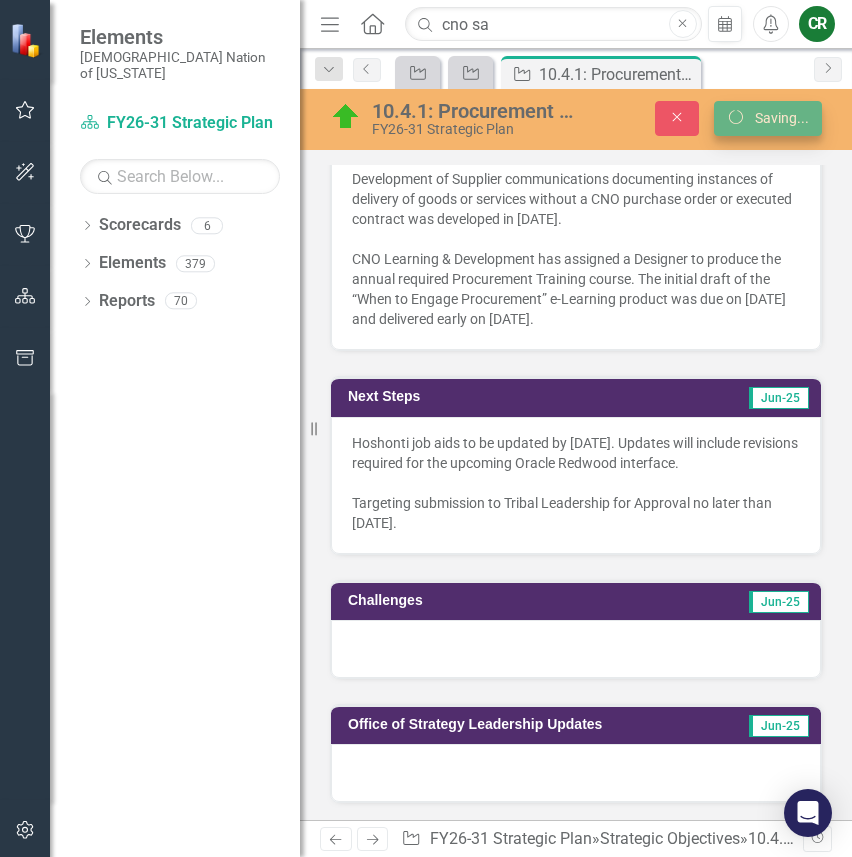 scroll, scrollTop: 1446, scrollLeft: 0, axis: vertical 